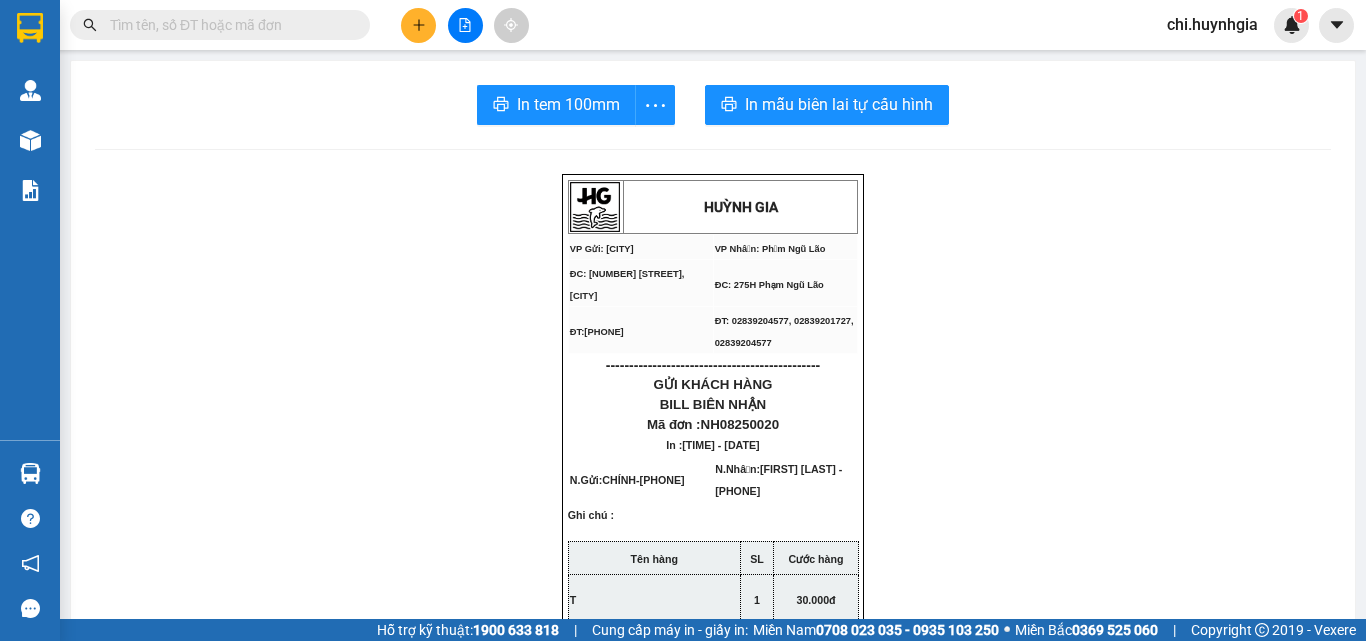 scroll, scrollTop: 0, scrollLeft: 0, axis: both 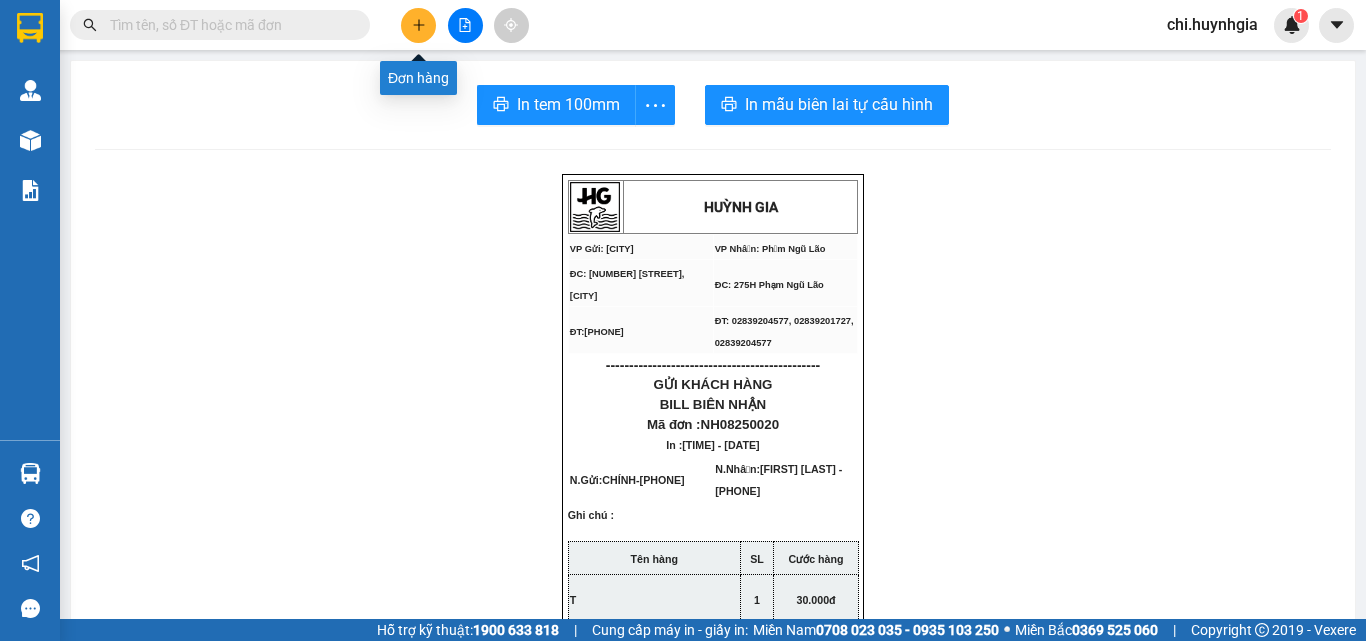 click 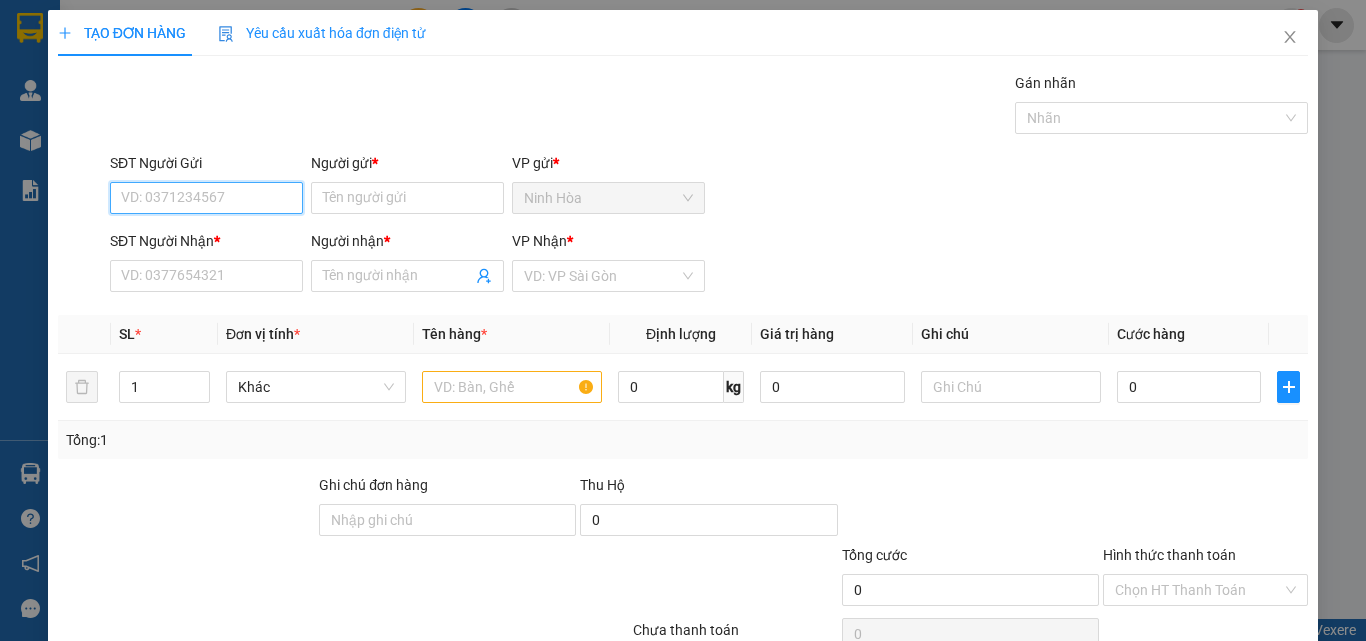 click on "SĐT Người Gửi" at bounding box center (206, 198) 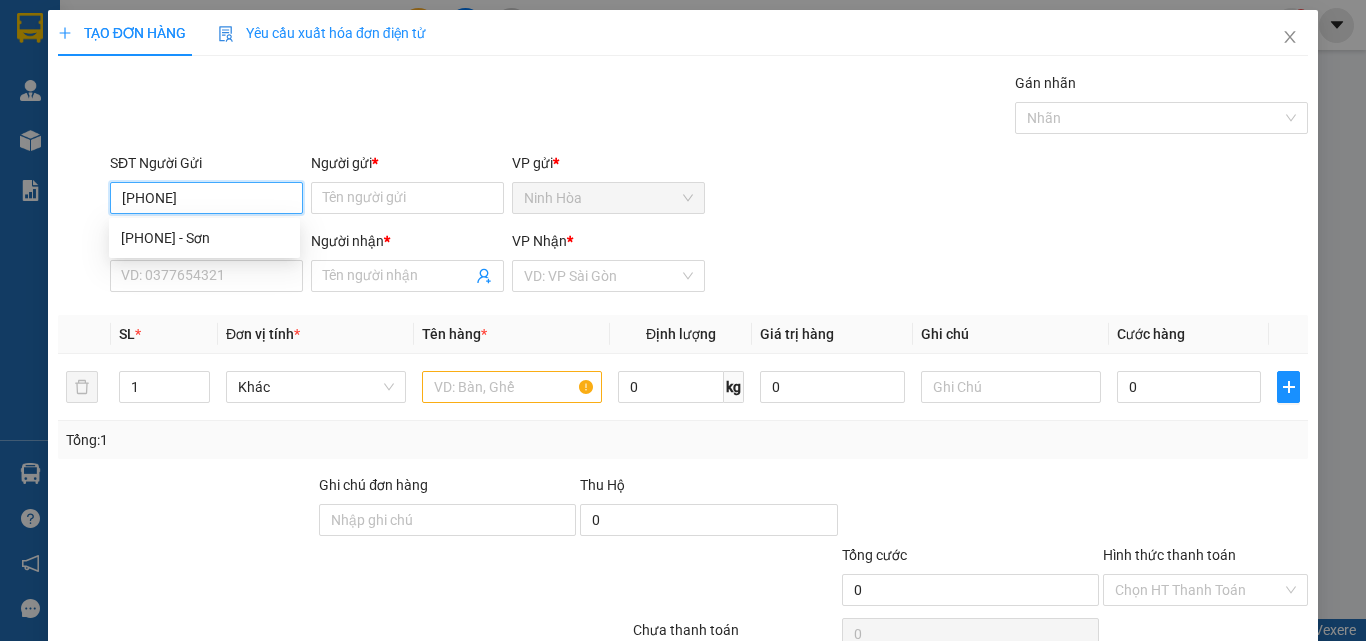 type on "0904082353" 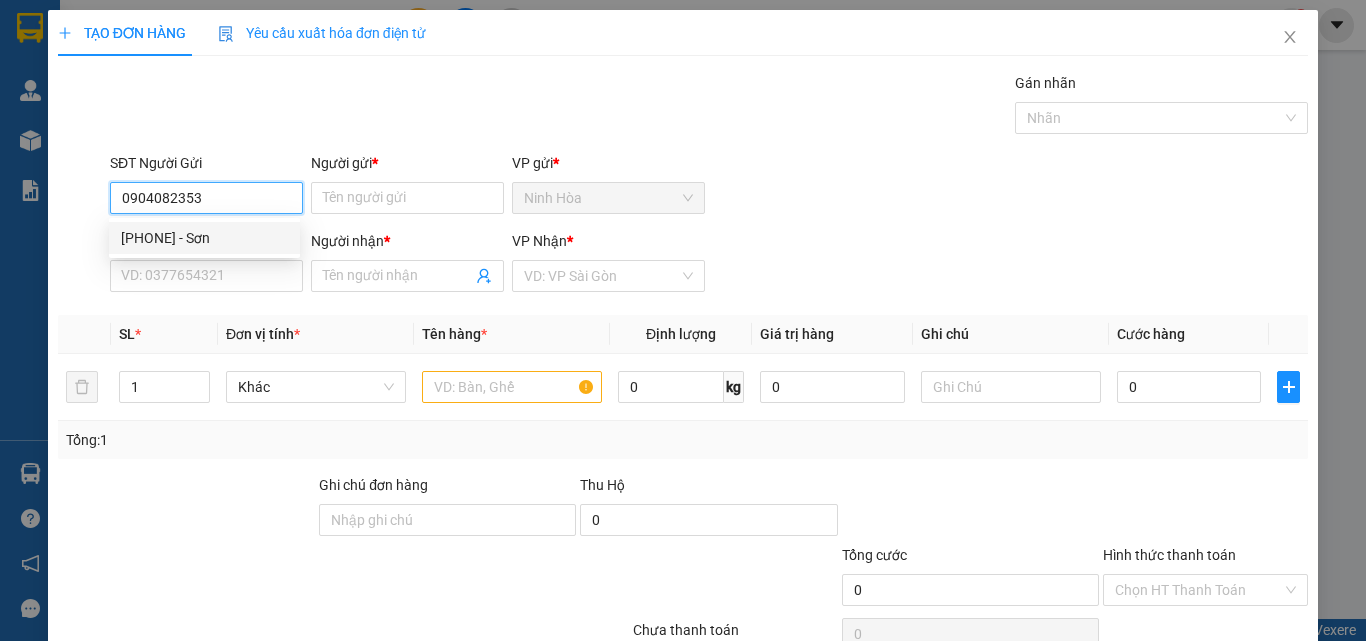 click on "[PHONE] - Sơn" at bounding box center (204, 238) 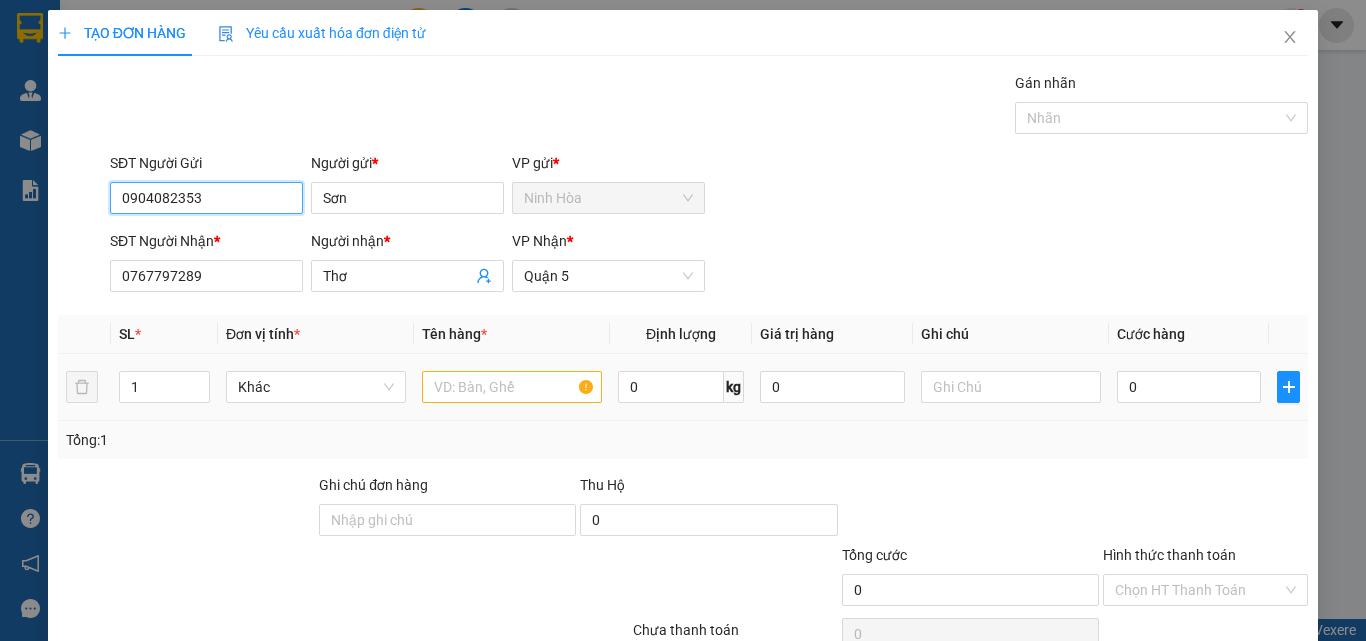 type on "0904082353" 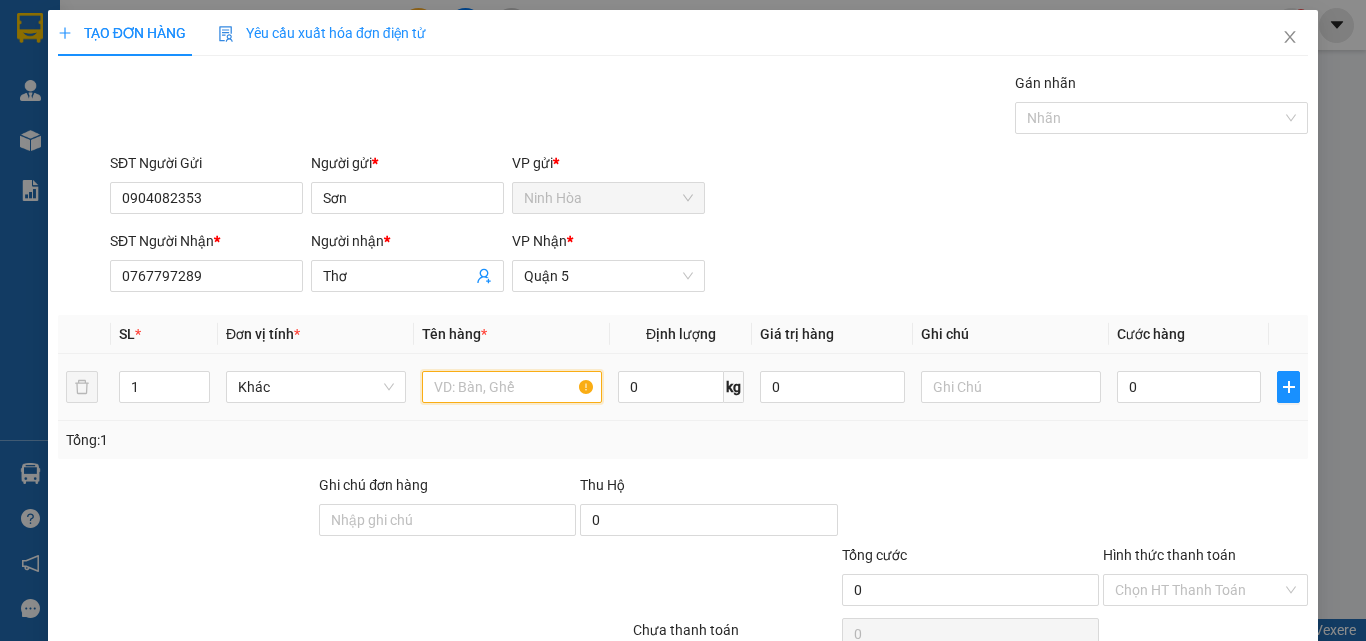 click at bounding box center (512, 387) 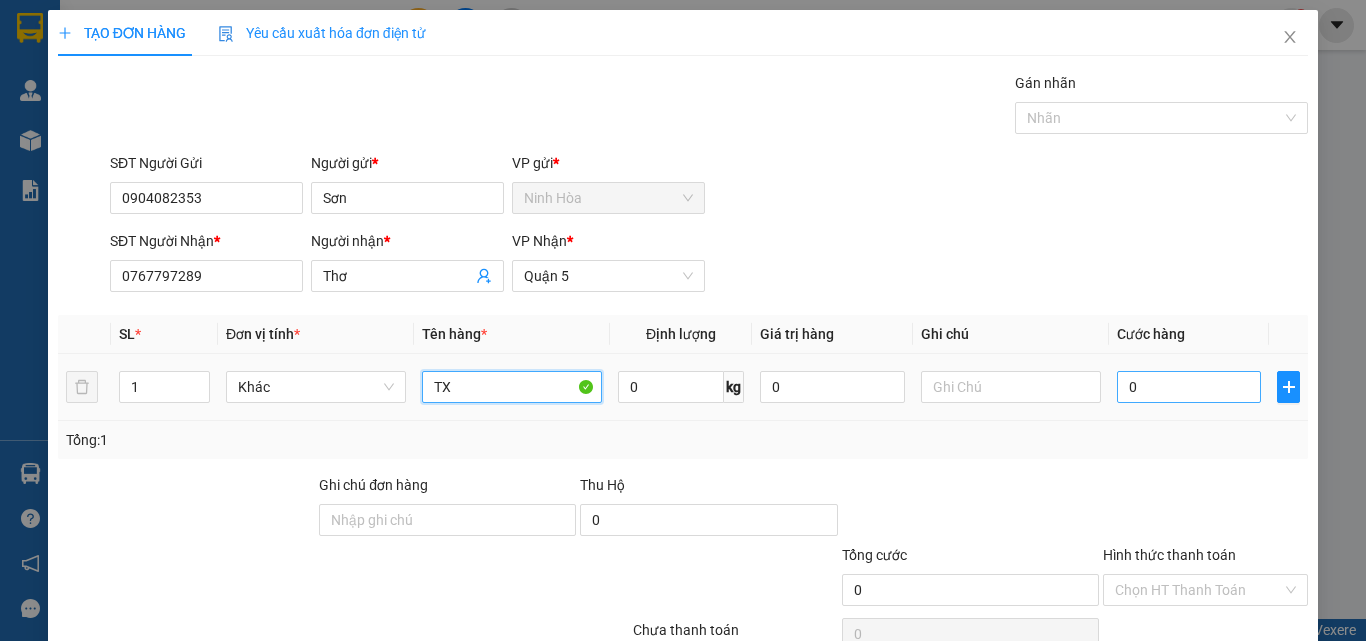 type on "TX" 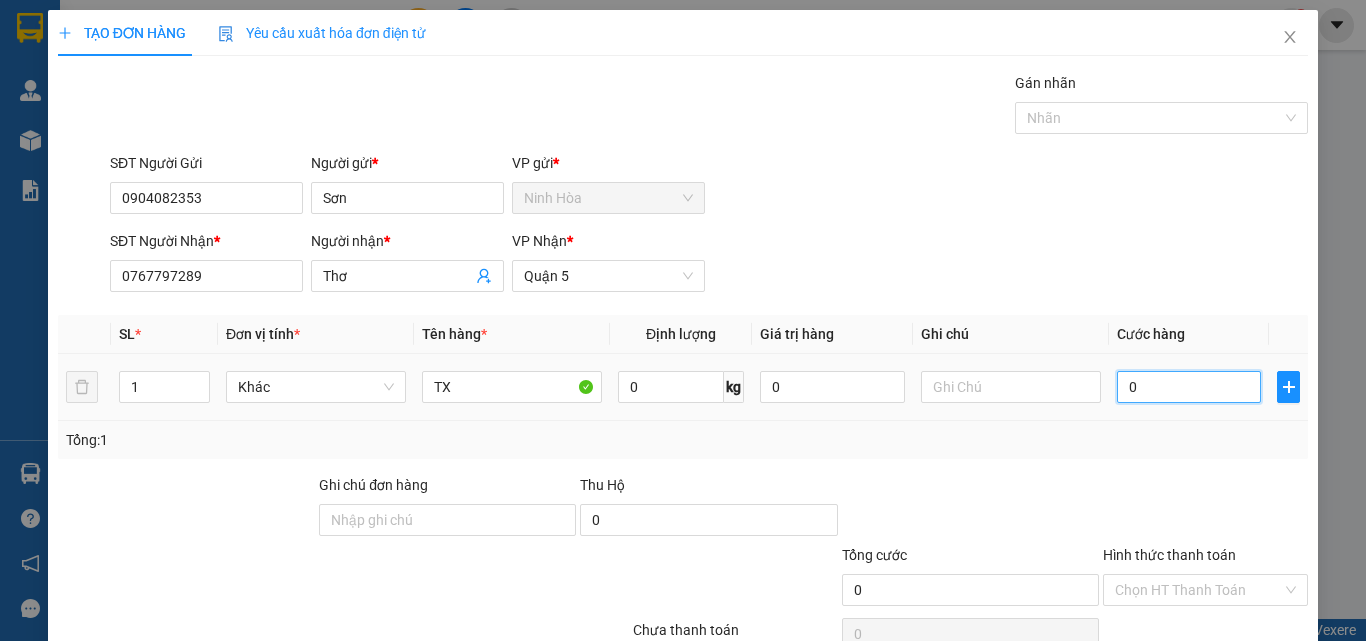 click on "0" at bounding box center [1189, 387] 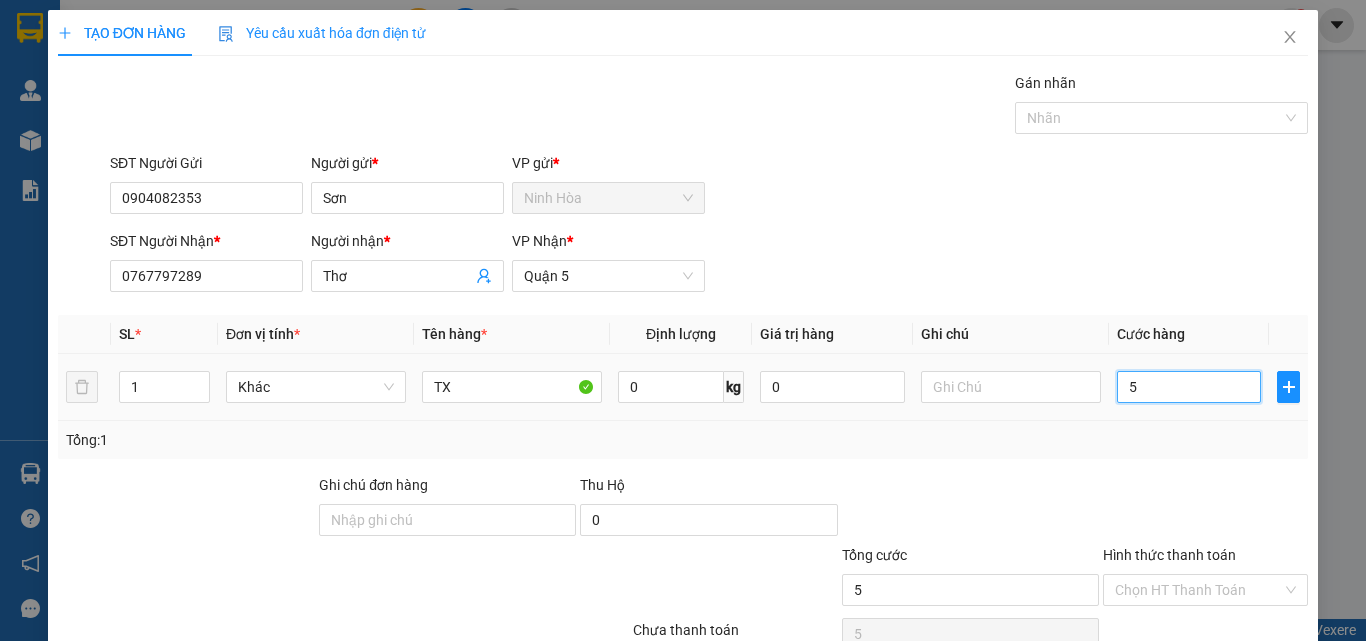 type on "50" 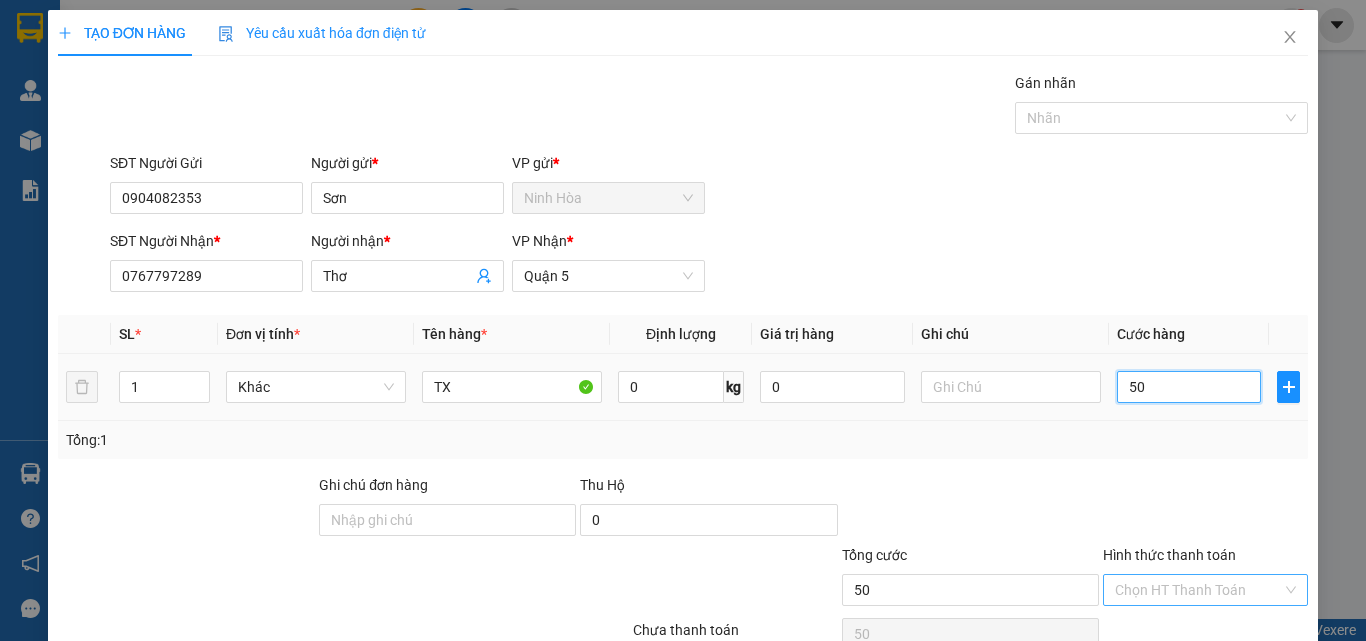 scroll, scrollTop: 99, scrollLeft: 0, axis: vertical 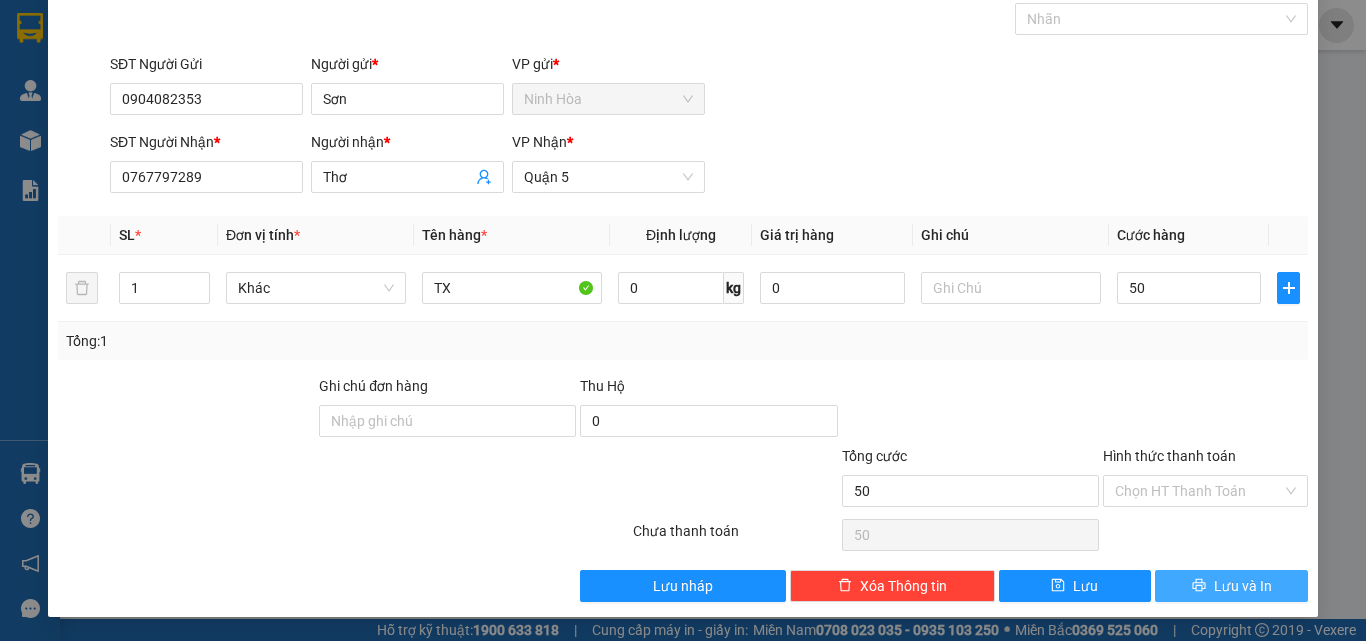 type on "50.000" 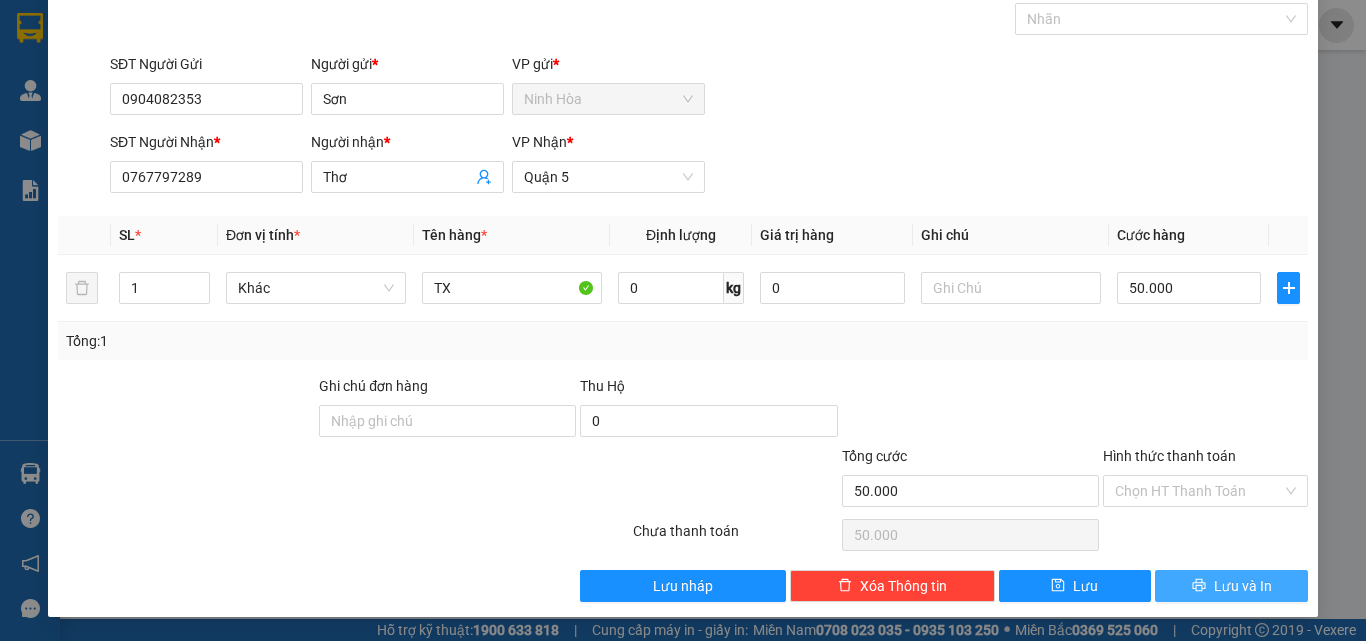 click on "Lưu và In" at bounding box center [1231, 586] 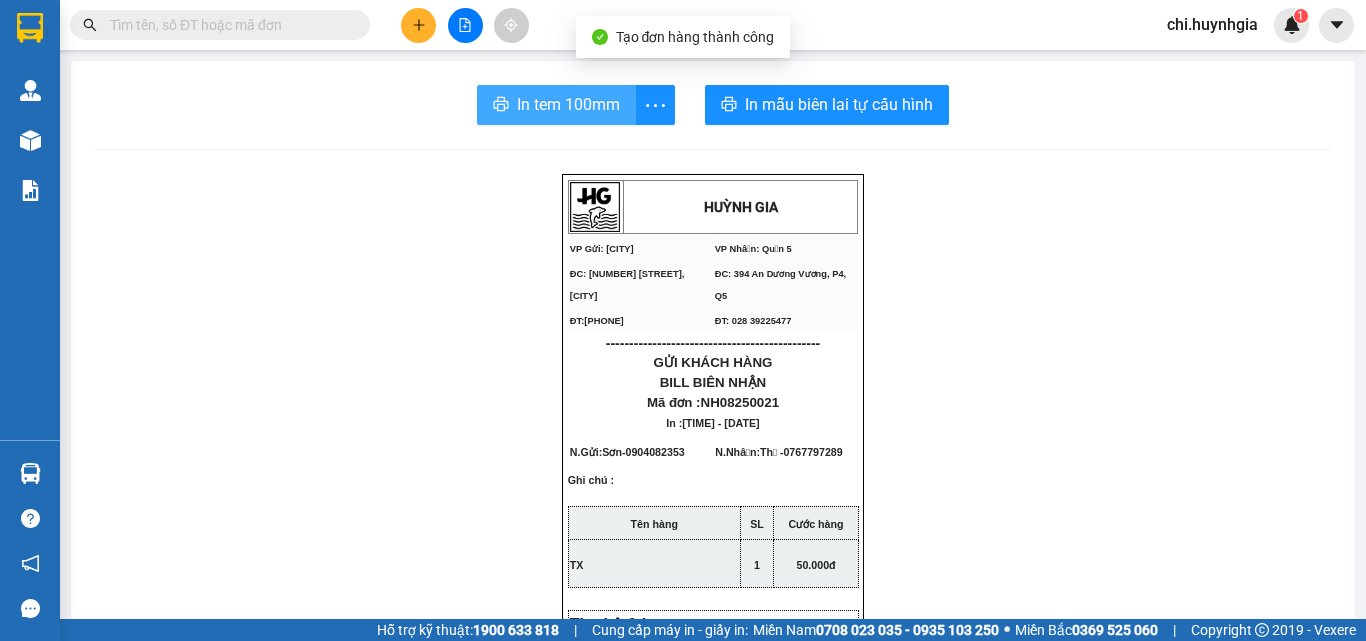 click on "In tem 100mm" at bounding box center (568, 104) 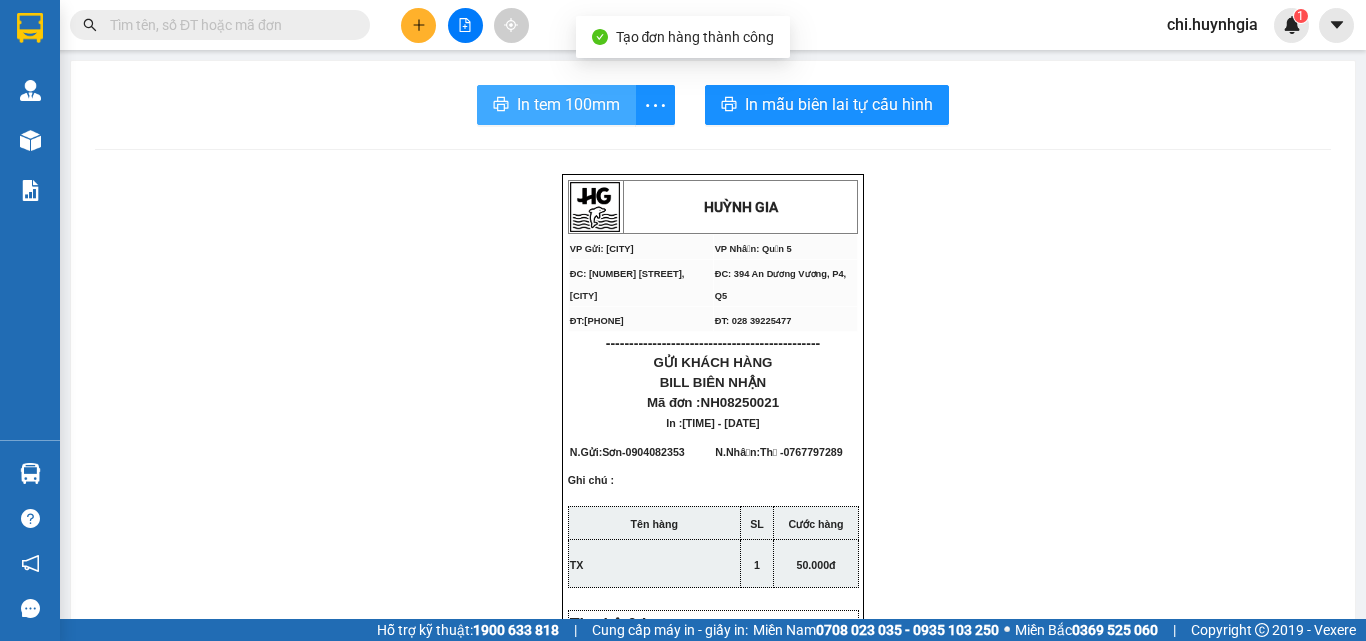 scroll, scrollTop: 0, scrollLeft: 0, axis: both 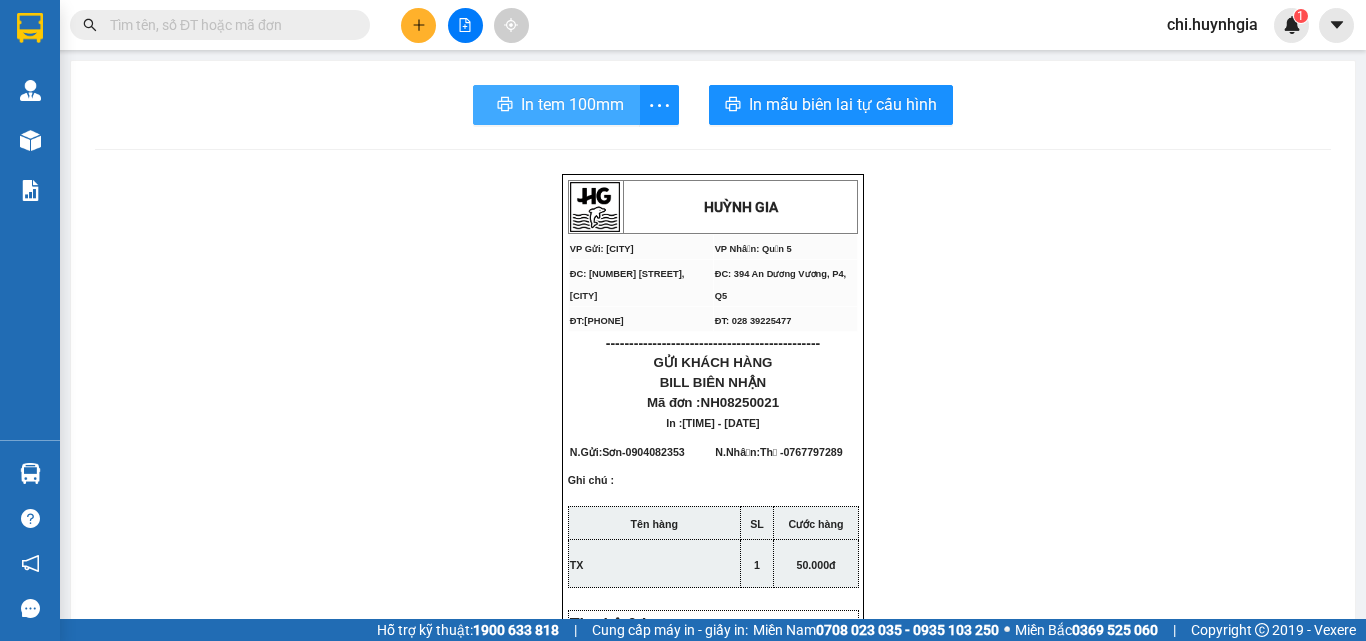 drag, startPoint x: 546, startPoint y: 102, endPoint x: 586, endPoint y: 100, distance: 40.04997 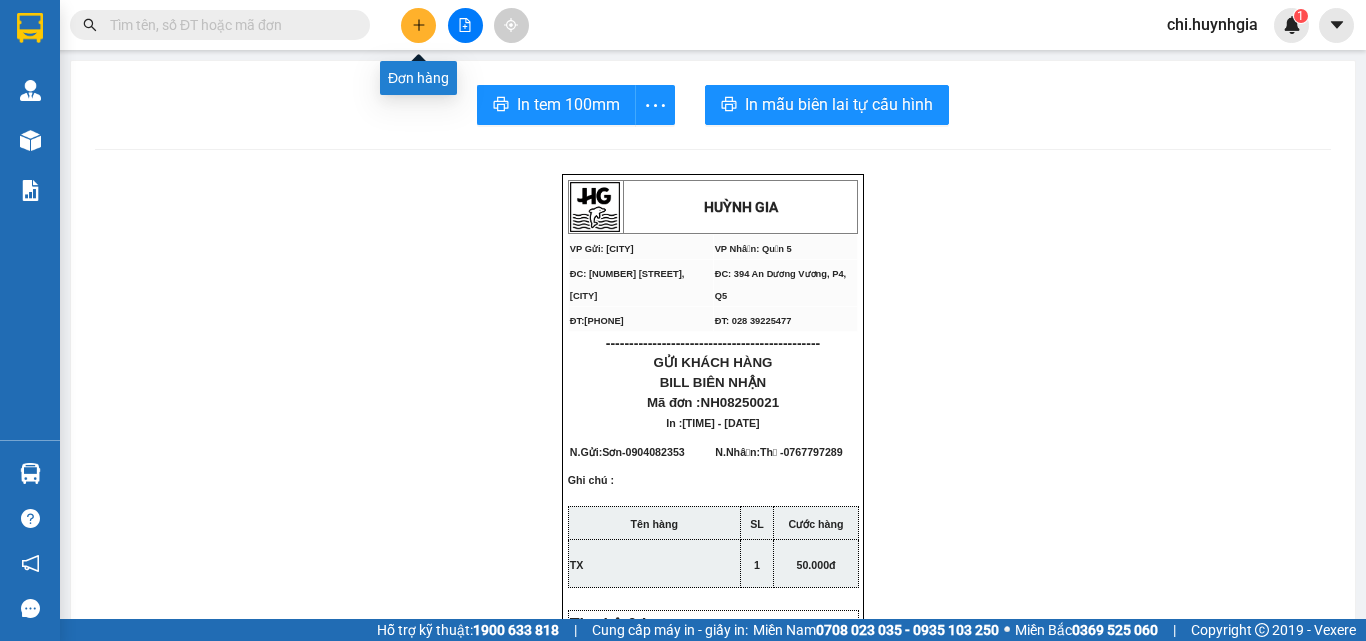 click at bounding box center (418, 25) 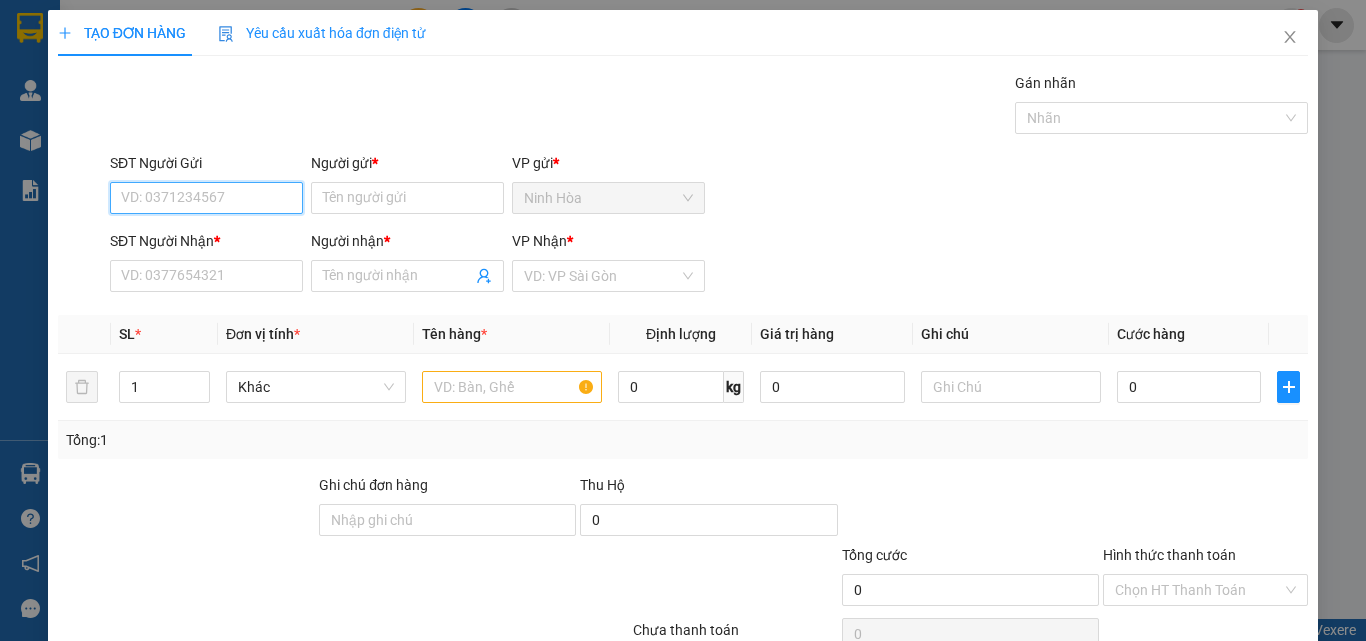 click on "SĐT Người Gửi" at bounding box center (206, 198) 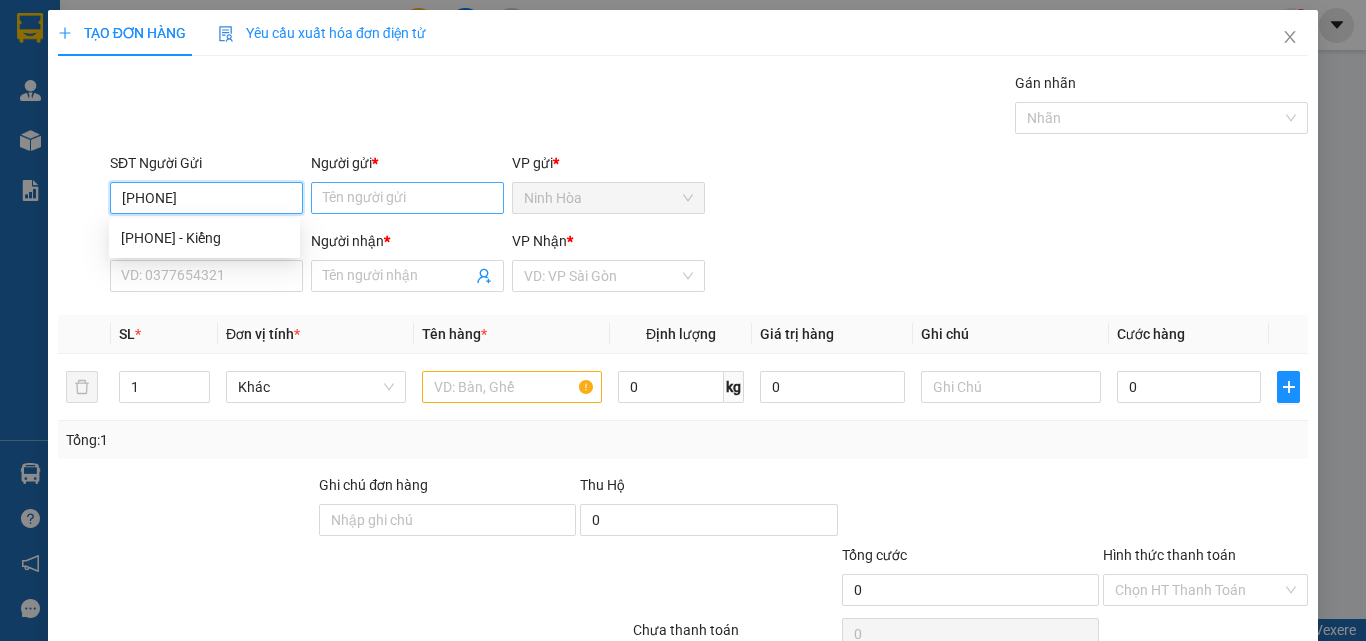 type on "[PHONE]" 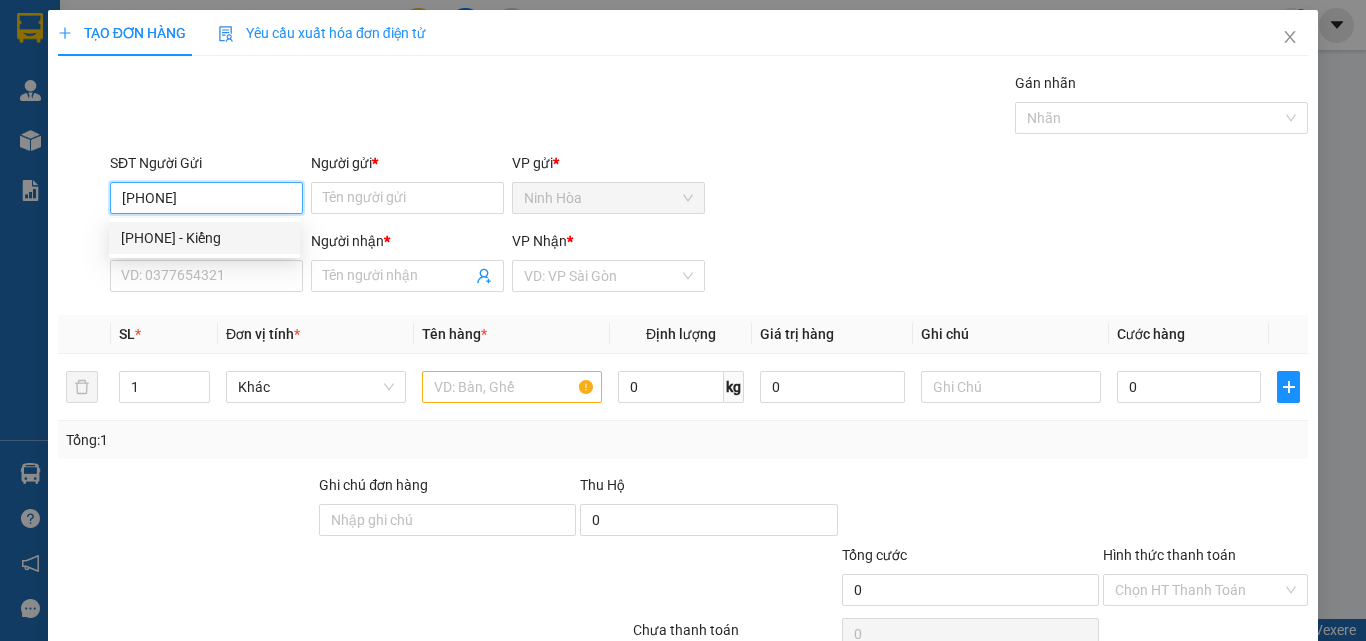 click on "[PHONE] - Kiểng" at bounding box center [204, 238] 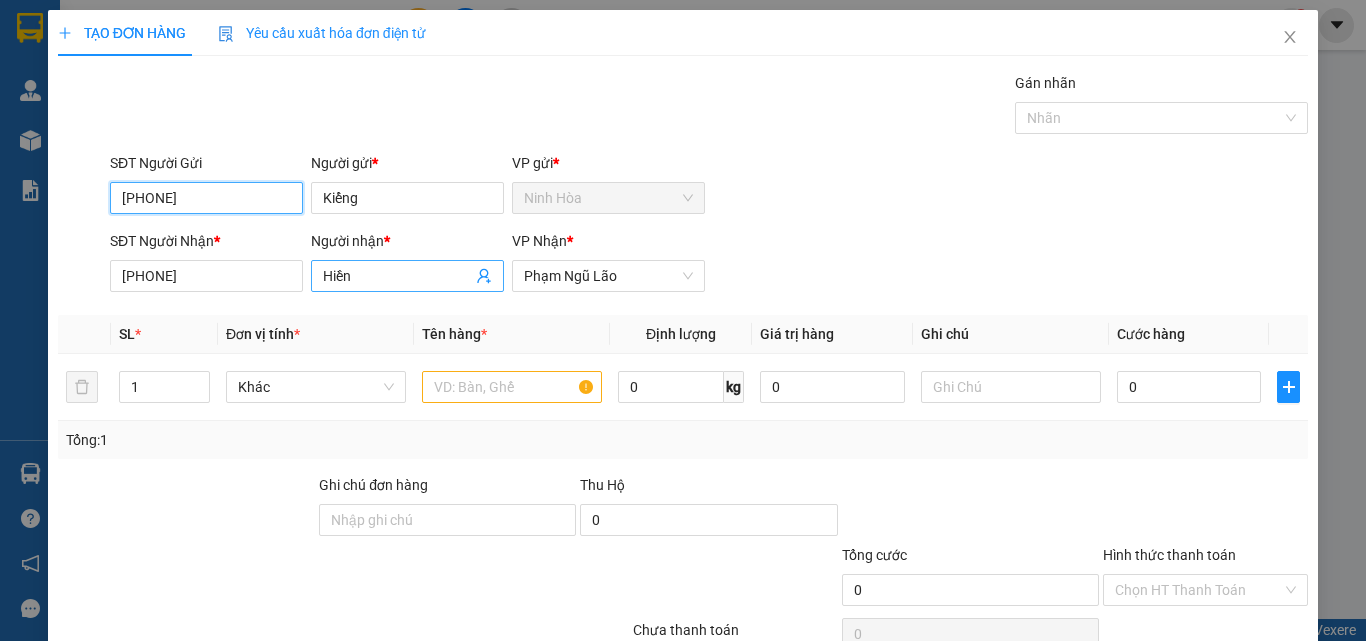 type on "[PHONE]" 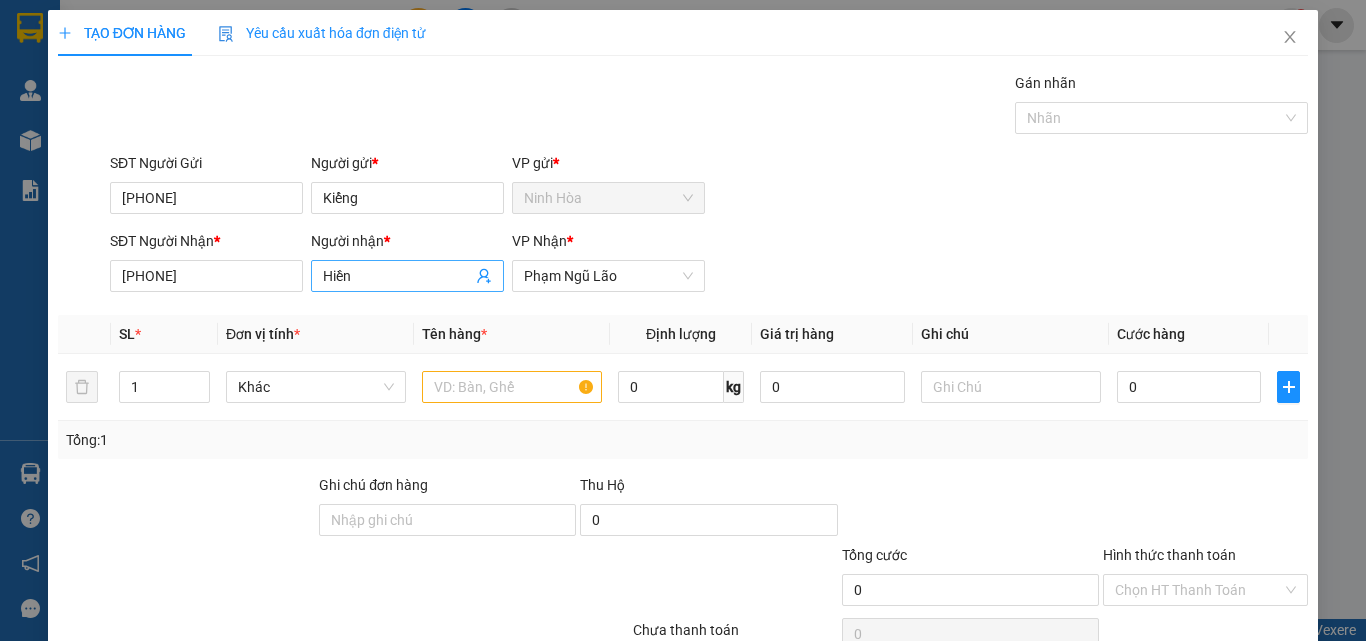 click on "Hiền" at bounding box center (397, 276) 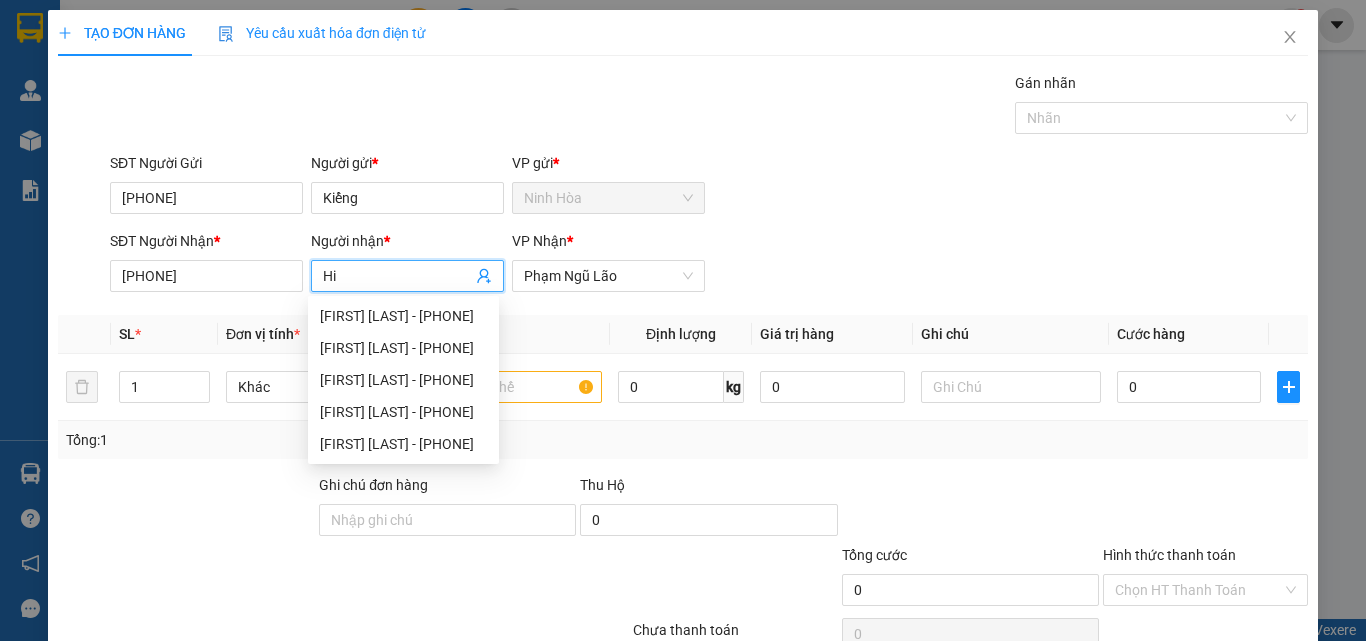type on "H" 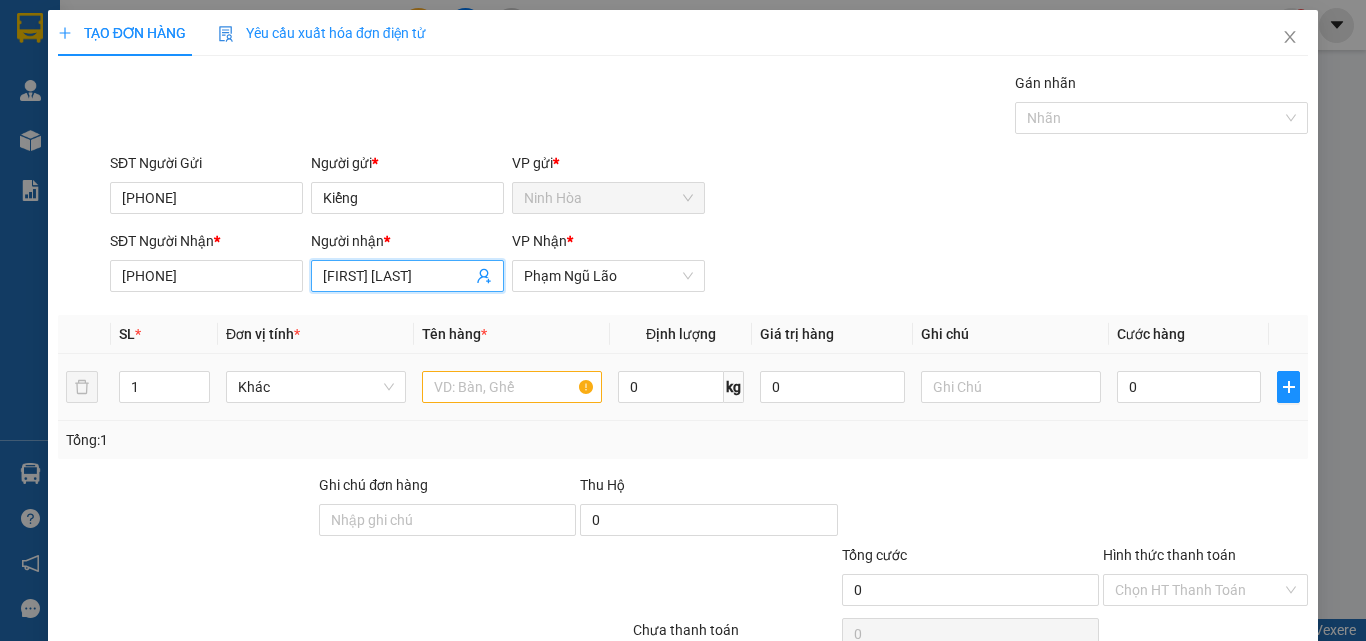 type on "[FIRST] [LAST]" 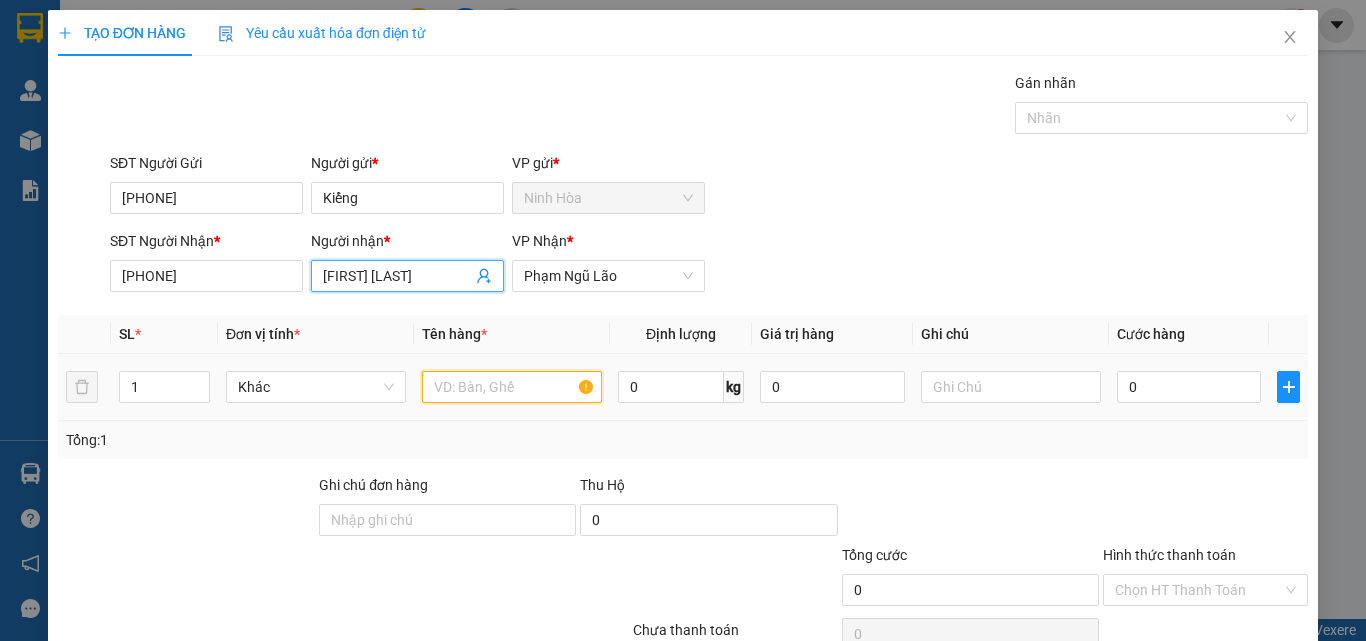 click at bounding box center (512, 387) 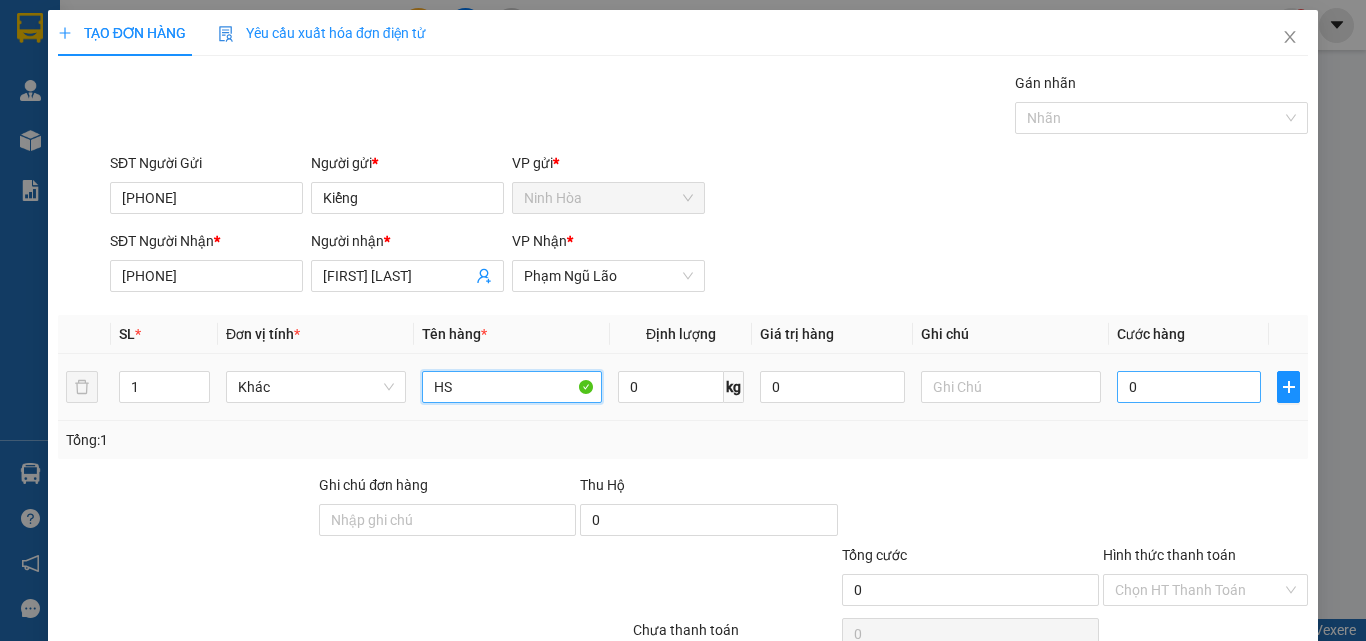 type on "HS" 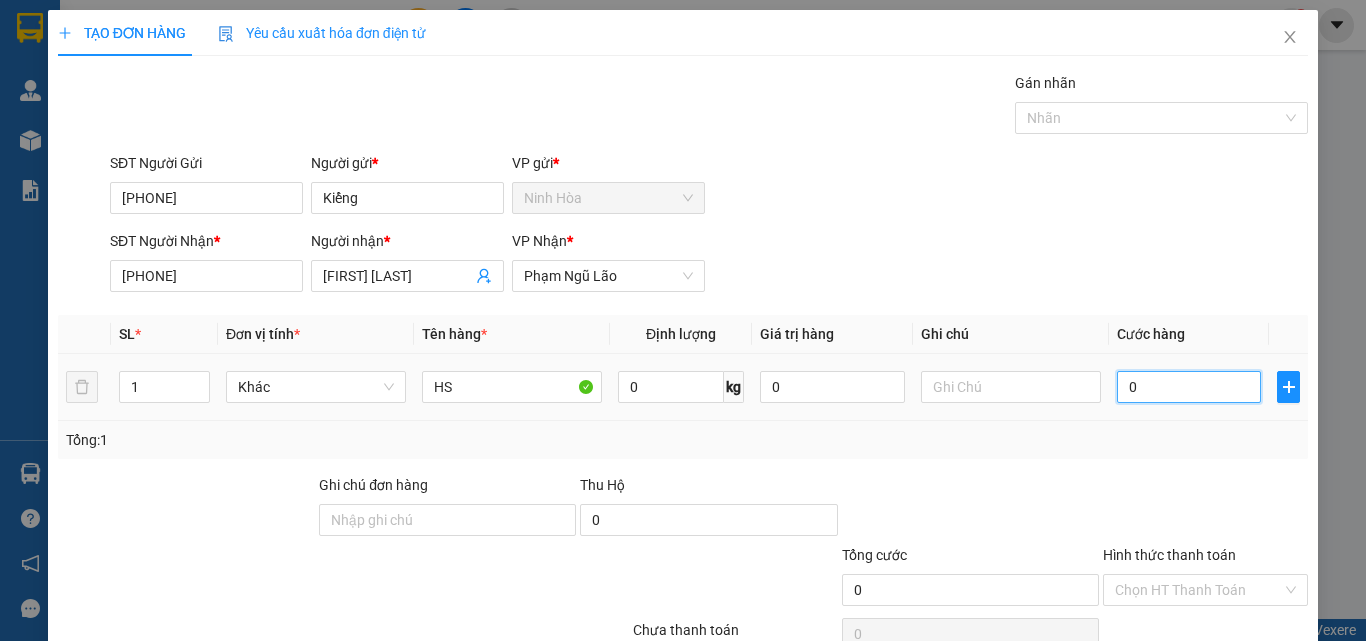 click on "0" at bounding box center (1189, 387) 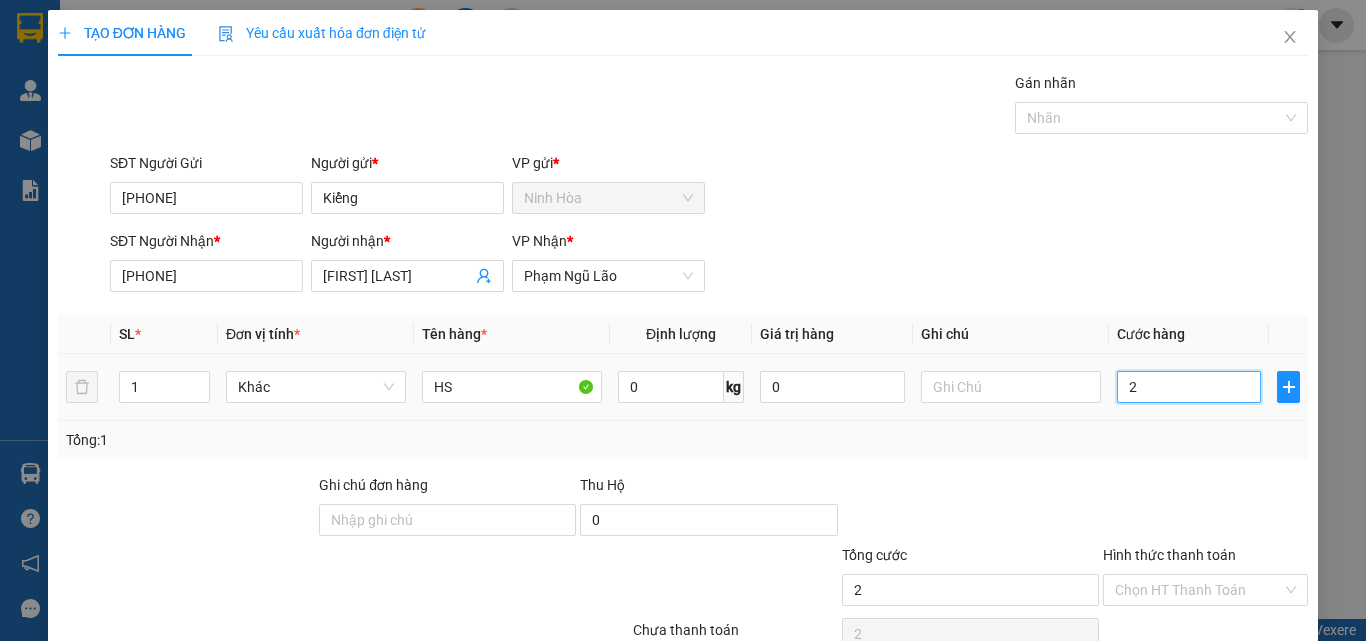 type on "20" 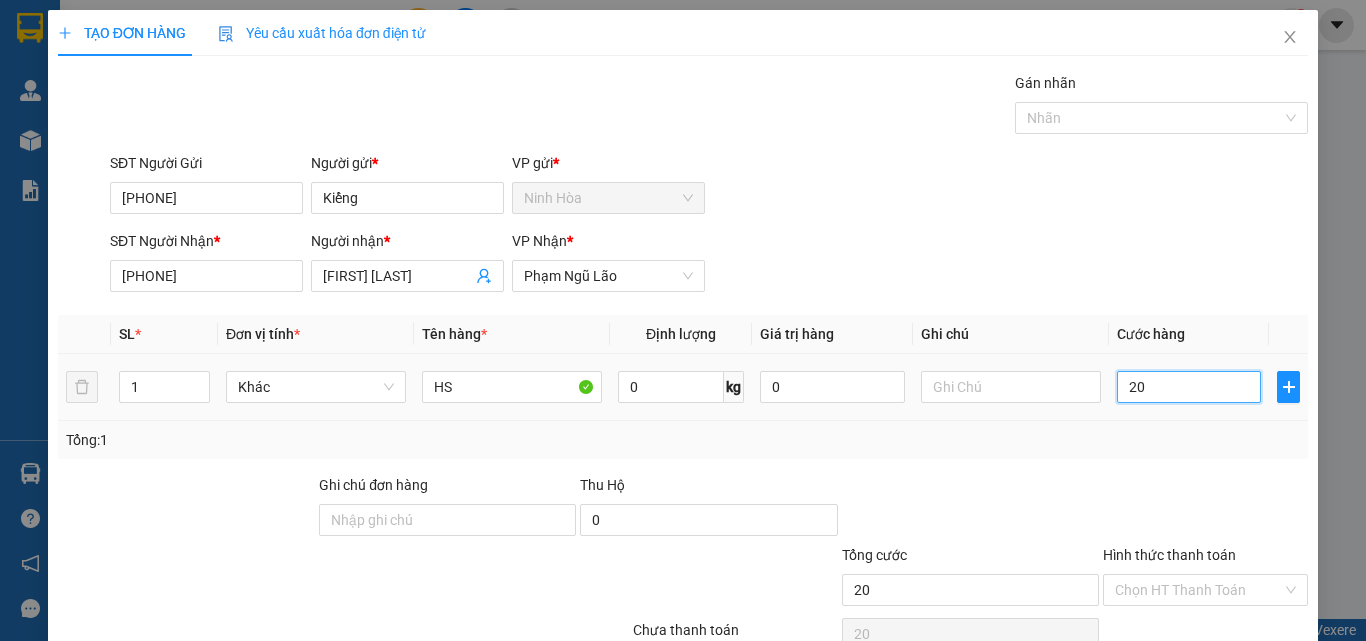 scroll, scrollTop: 99, scrollLeft: 0, axis: vertical 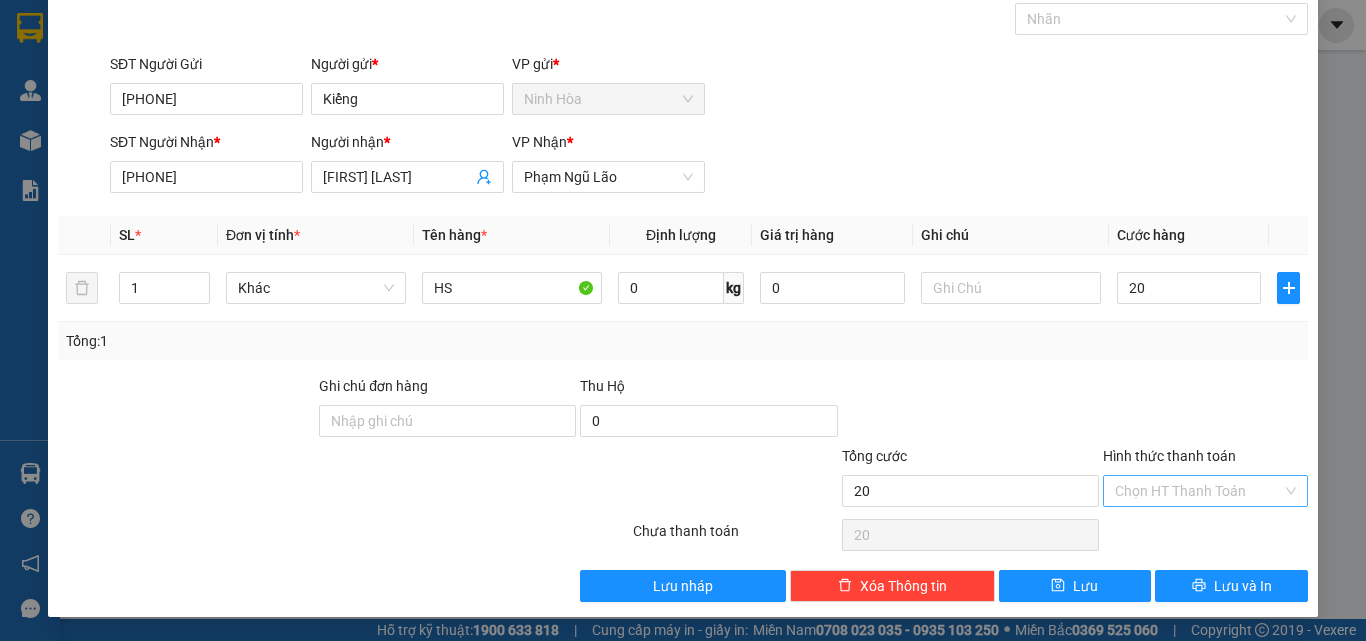 type on "20.000" 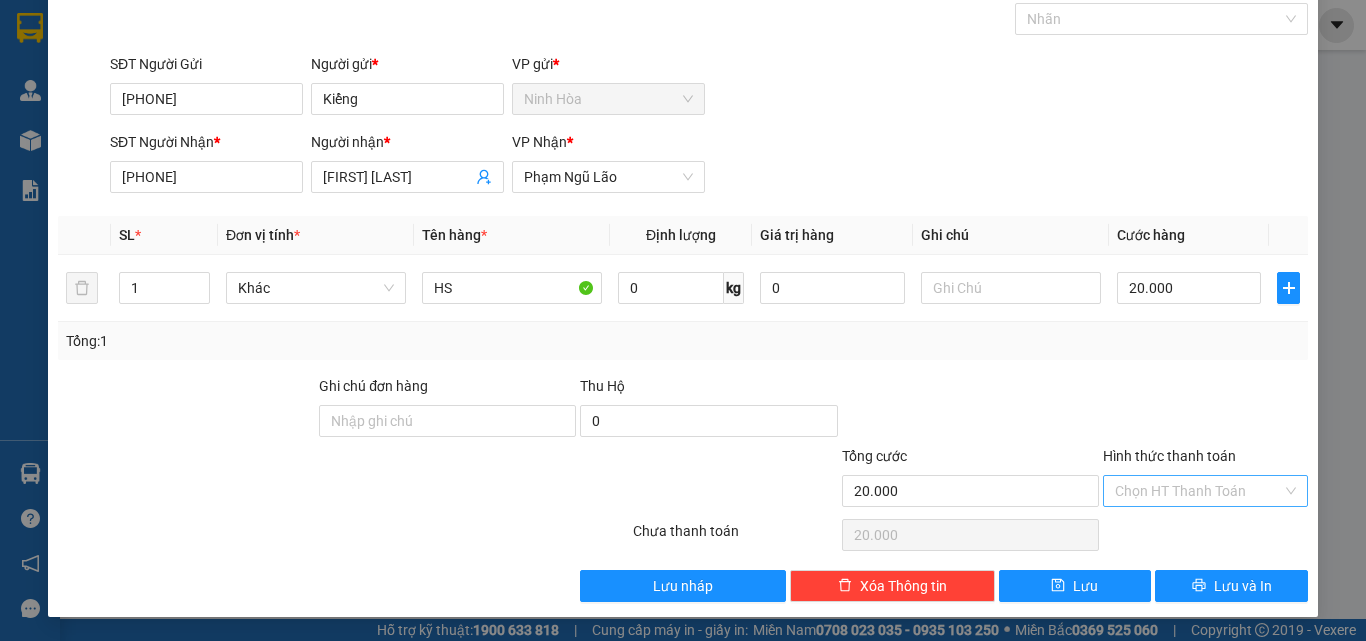 click on "Hình thức thanh toán" at bounding box center [1198, 491] 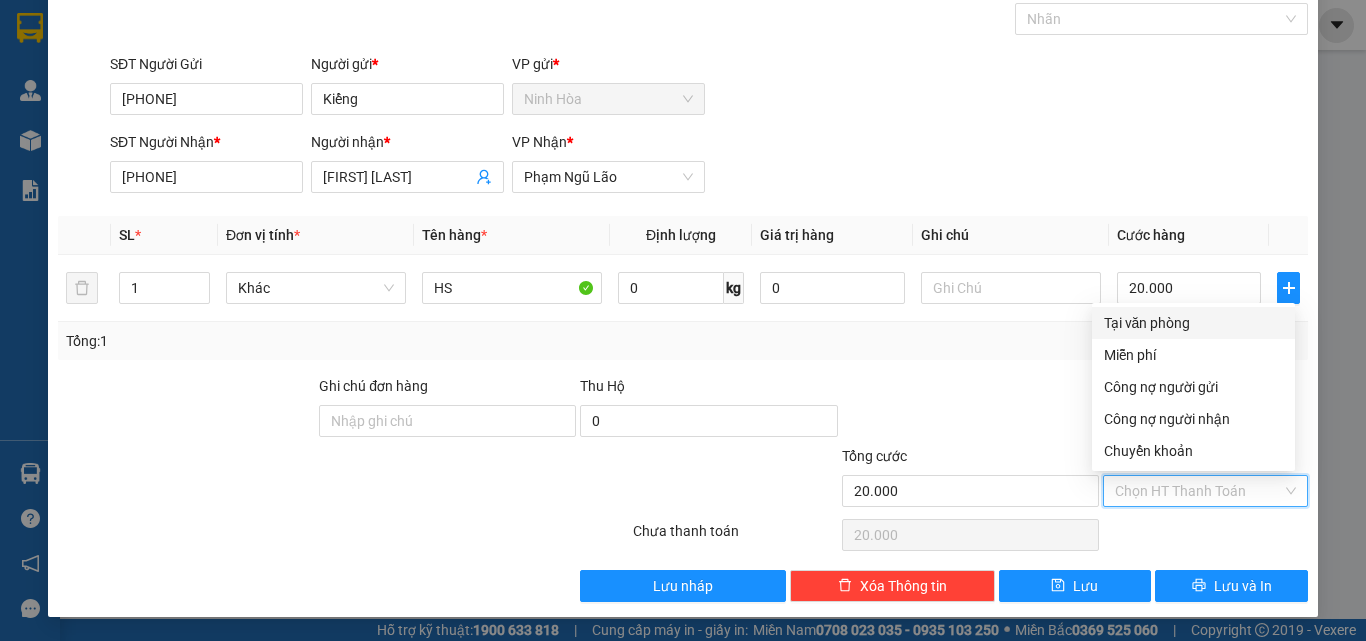 click on "Tại văn phòng" at bounding box center (1193, 323) 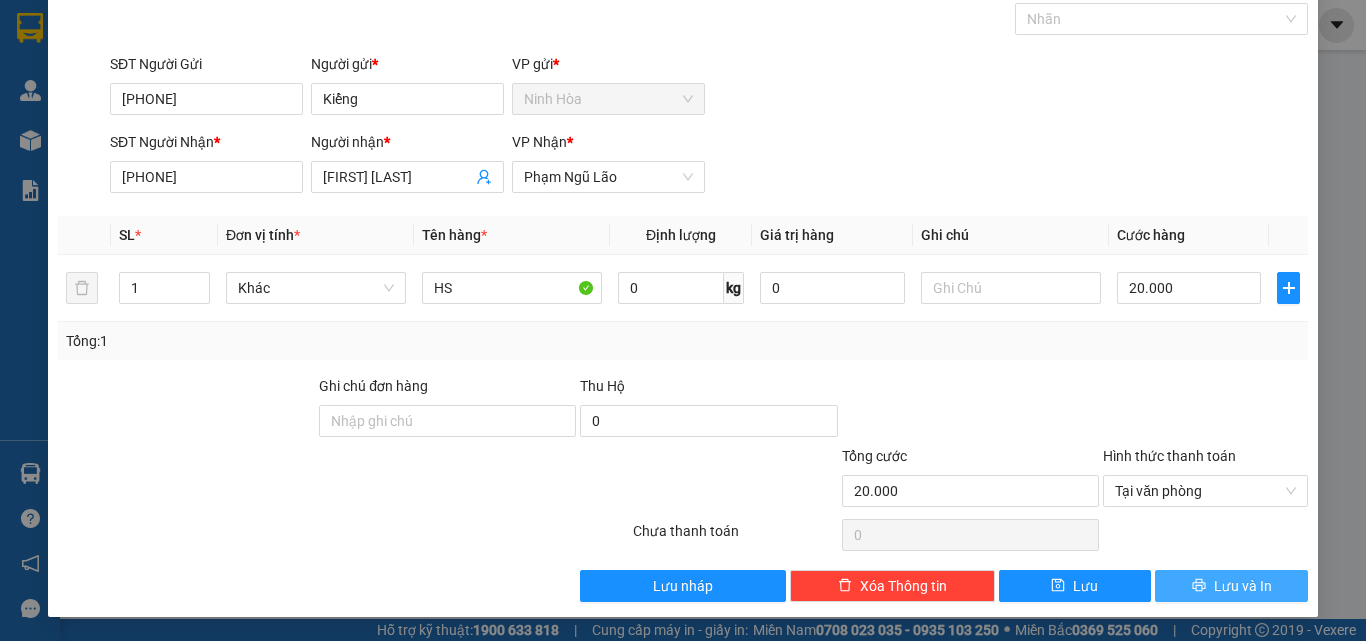 click on "Lưu và In" at bounding box center [1243, 586] 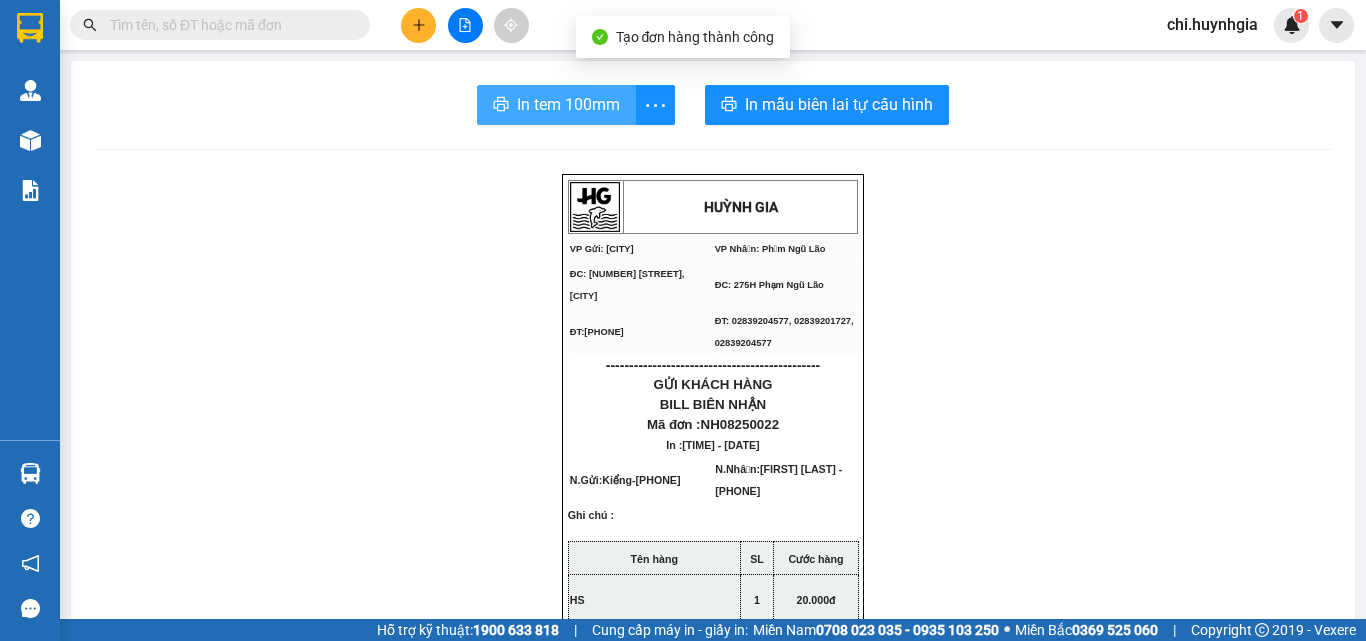 click on "In tem 100mm" at bounding box center (568, 104) 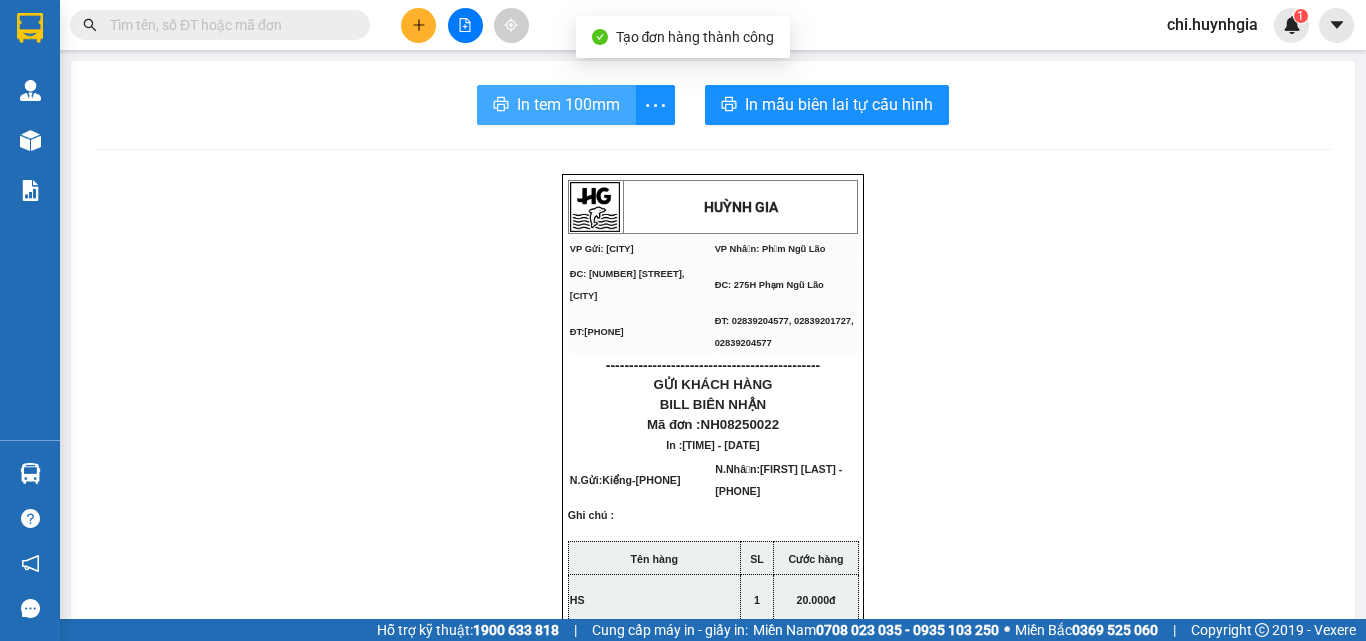 scroll, scrollTop: 0, scrollLeft: 0, axis: both 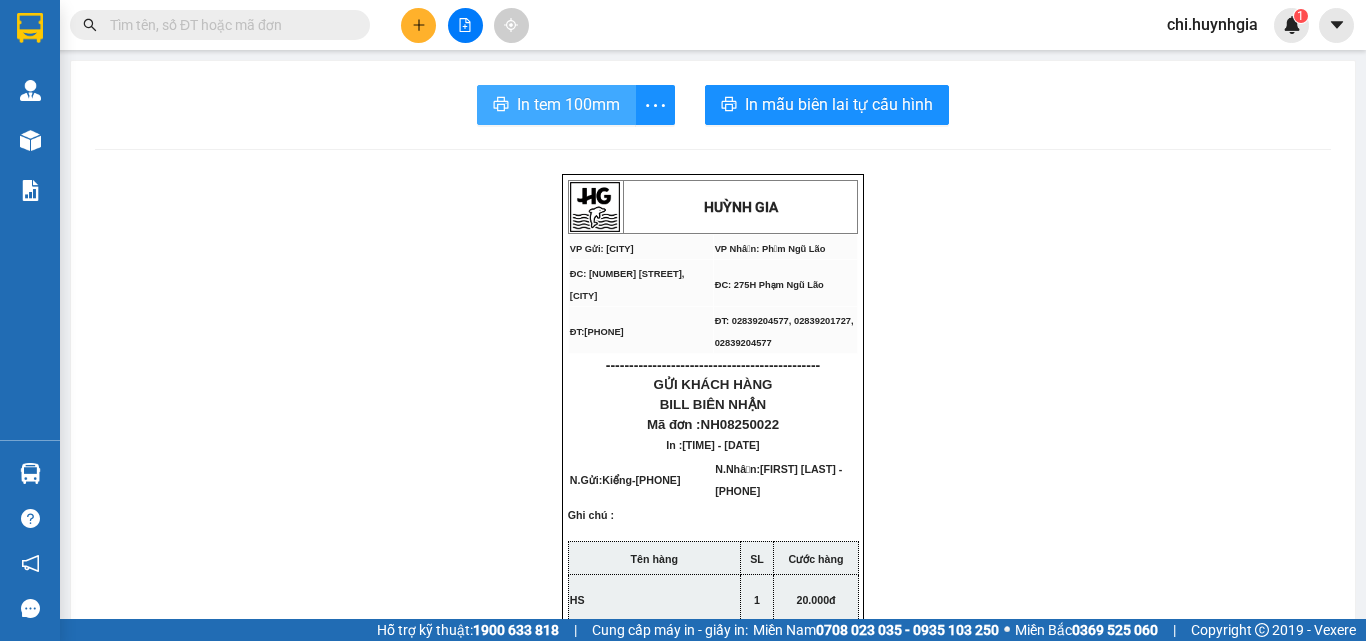 click on "In tem 100mm" at bounding box center [568, 104] 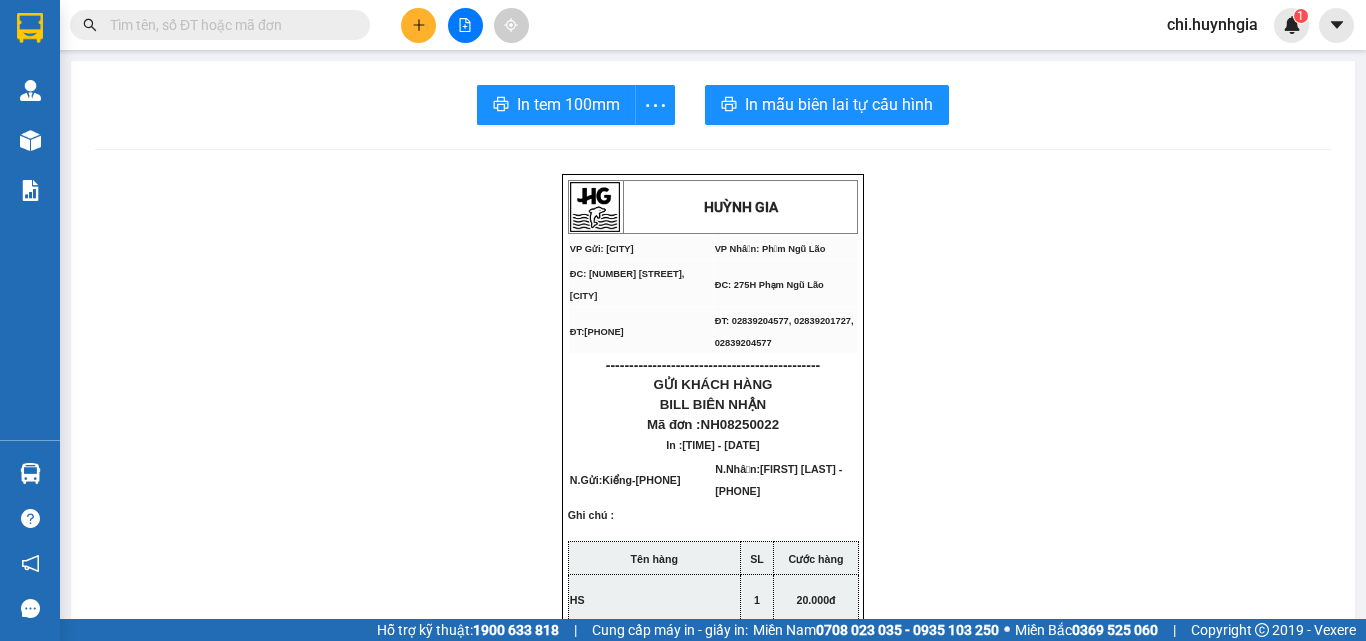 click on "HUỲNH GIA
VP Gửi: [CITY]
VP Nhận: Phạm Ngũ Lão
ĐC: [NUMBER] [STREET], [CITY]
ĐC: [NUMBER] [STREET]
ĐT:[PHONE]
ĐT: [PHONE], [PHONE], [PHONE]
----------------------------------------------
GỬI KHÁCH HÀNG
BILL BIÊN NHẬN
Mã đơn : NH08250022
In :  [TIME] - [DATE]
N.Gửi:     Kiểng -  [PHONE]
N.Nhận:   [FIRST] [LAST] -  [PHONE]
Ghi chú :
Tên hàng
SL
Cước hàng
HS
1
20.000đ
Thu hộ:  0đ
Đã thu:  20.000đ
Người gửi hàng
NV tạo đơn
(Tôi đã đọc,đồng ý và xem  như đã ký, nội dung biên nhận)
chi
--- -----------------------------------------------
Quy định nhận/gửi hàng:
-Biên nhận chỉ có giá trị trong vòng 15 ngày
Gửi:    [CITY] Kiểng   :" at bounding box center (713, 836) 